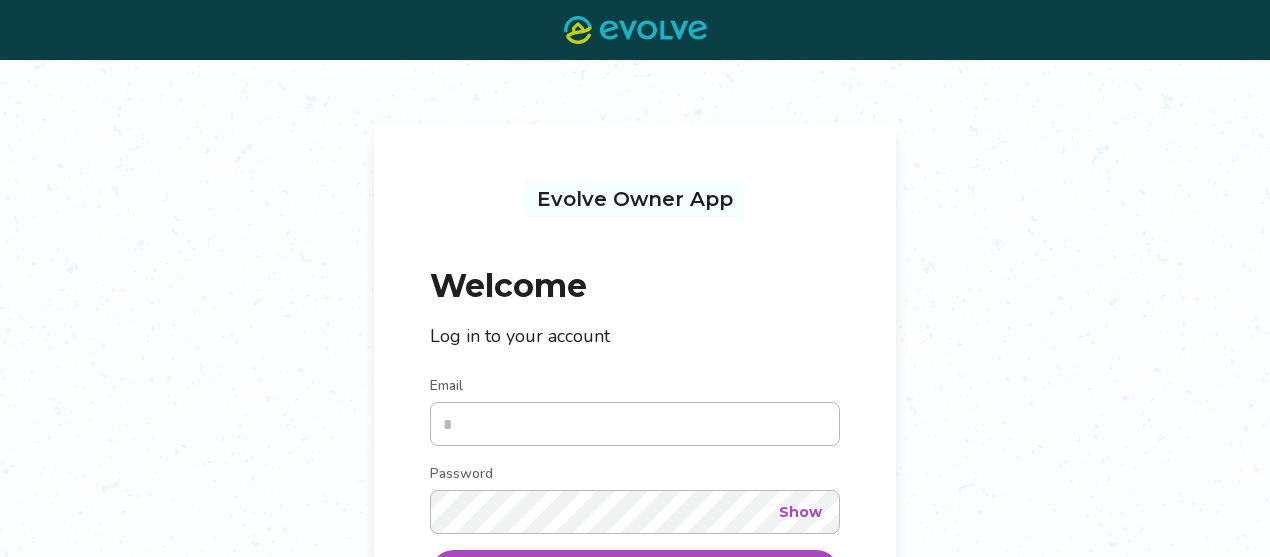 scroll, scrollTop: 0, scrollLeft: 0, axis: both 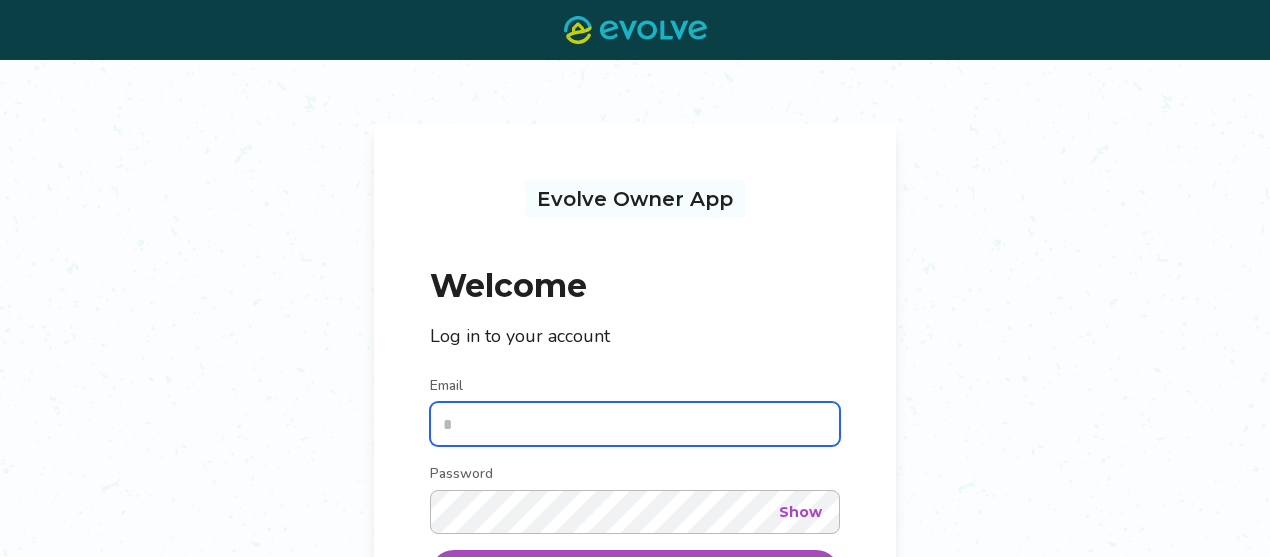 click on "Email" at bounding box center (635, 424) 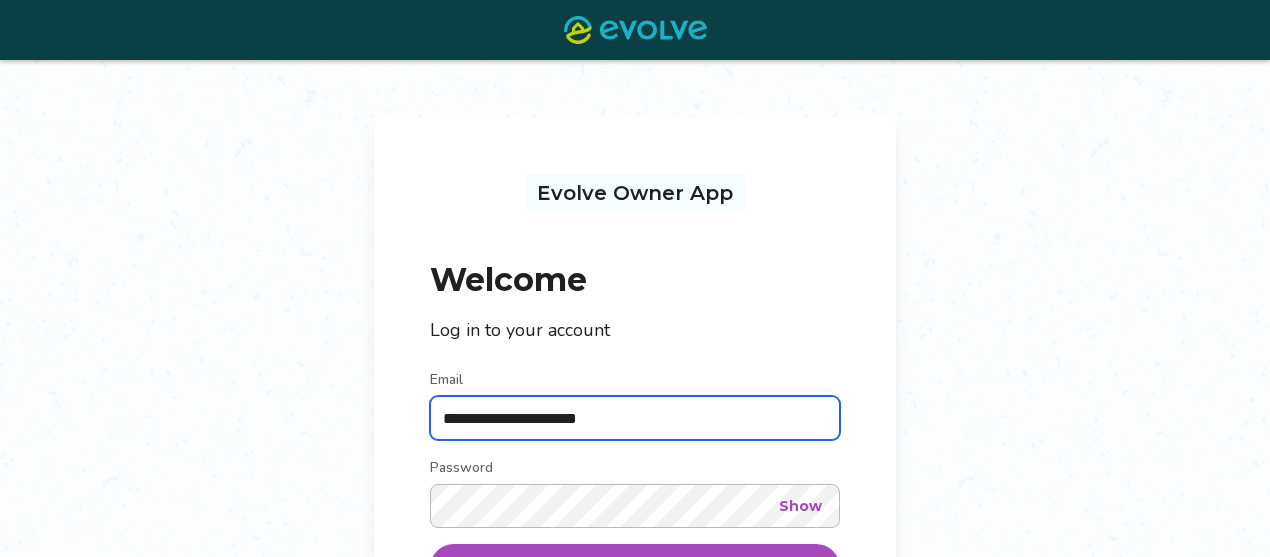 scroll, scrollTop: 266, scrollLeft: 0, axis: vertical 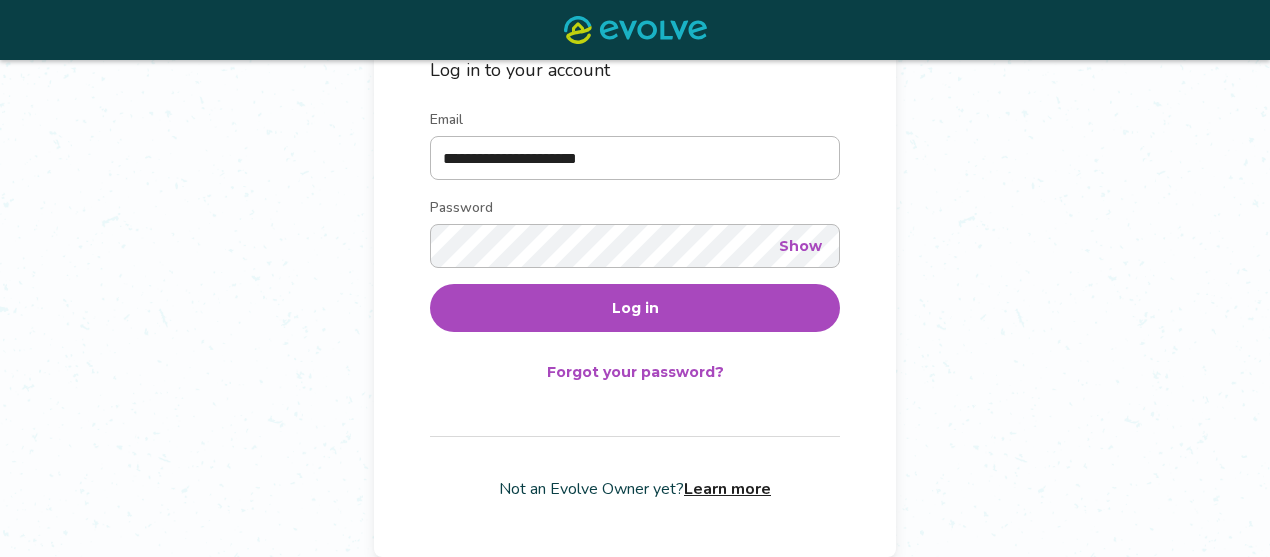 click on "Log in" at bounding box center [635, 308] 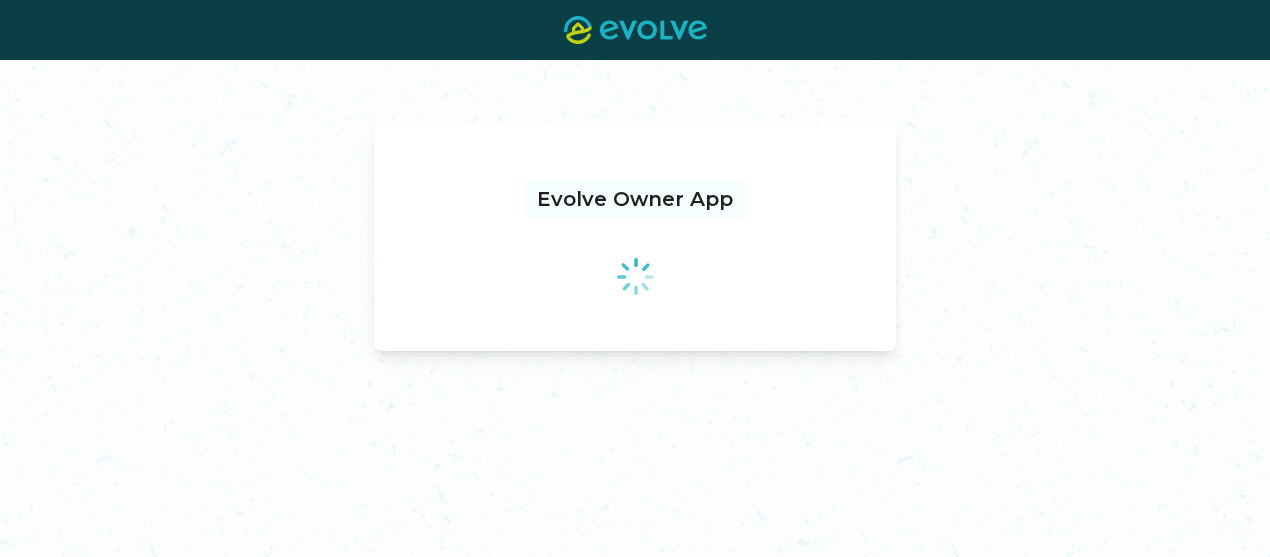 scroll, scrollTop: 0, scrollLeft: 0, axis: both 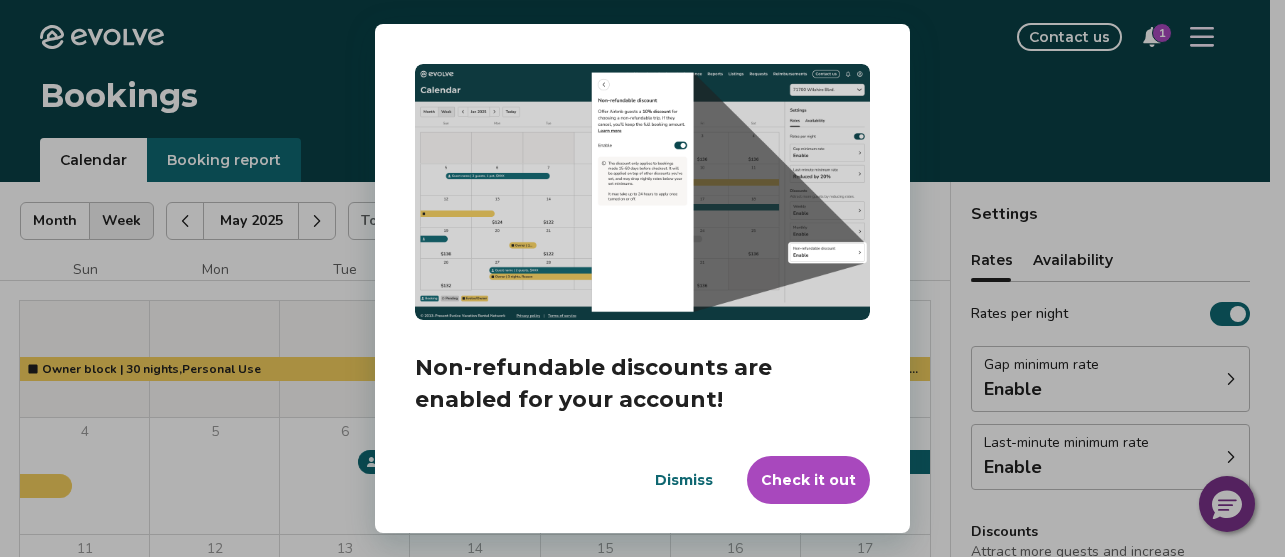 click on "Dismiss" at bounding box center (684, 480) 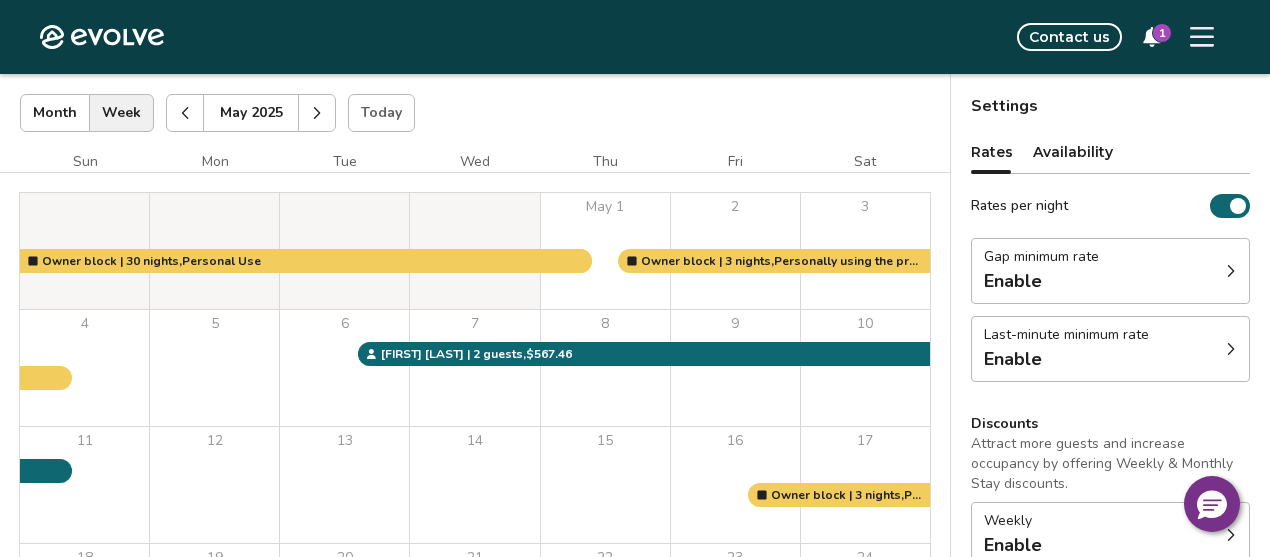 scroll, scrollTop: 77, scrollLeft: 0, axis: vertical 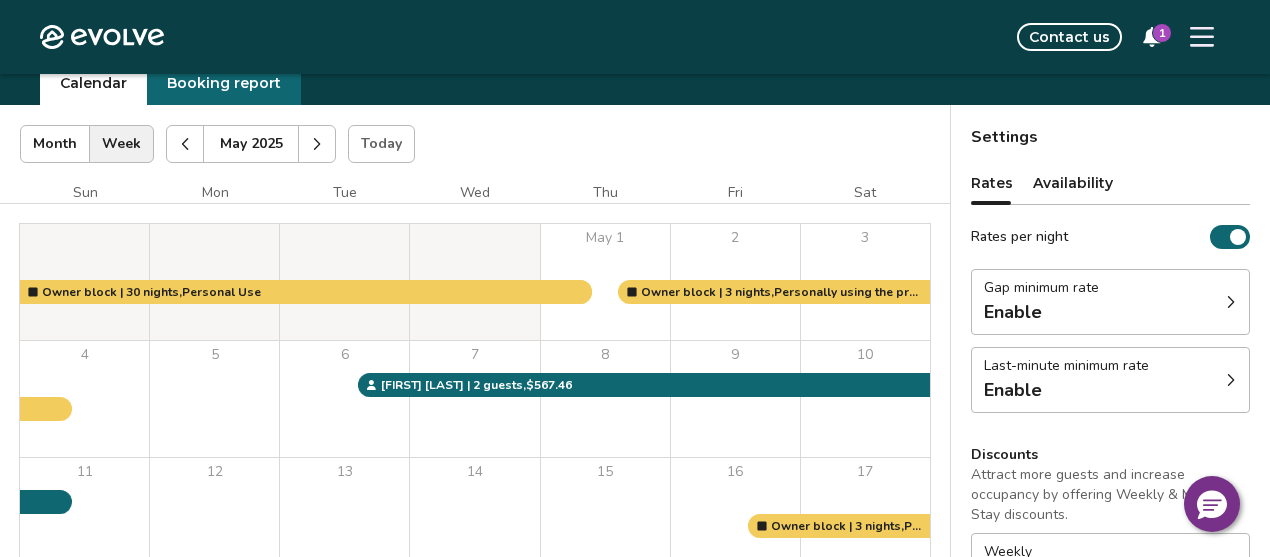 click 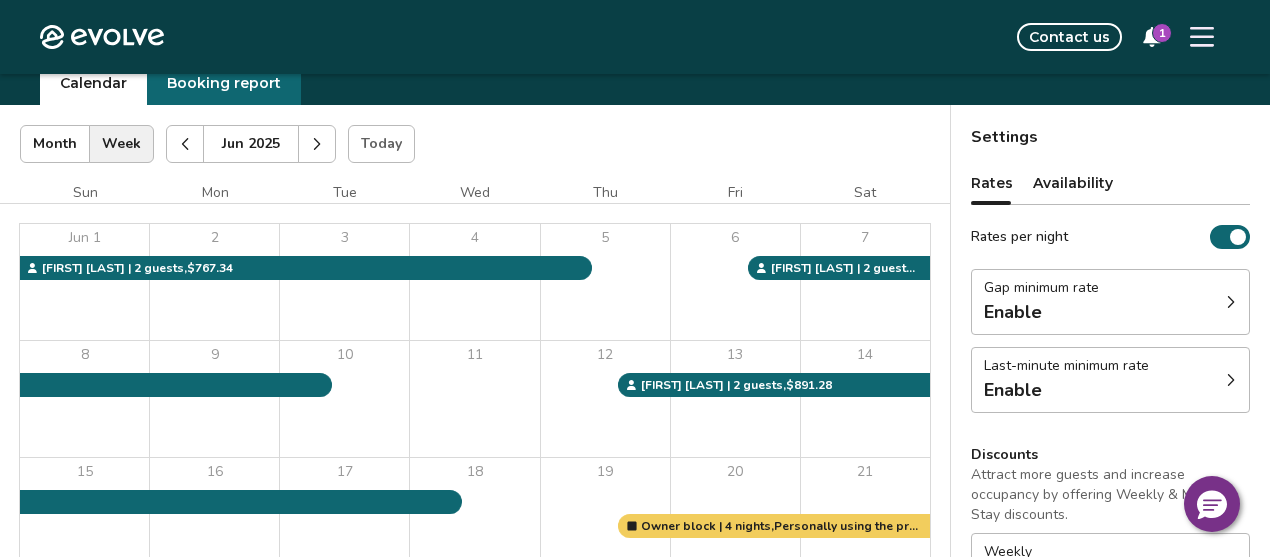 click at bounding box center [317, 144] 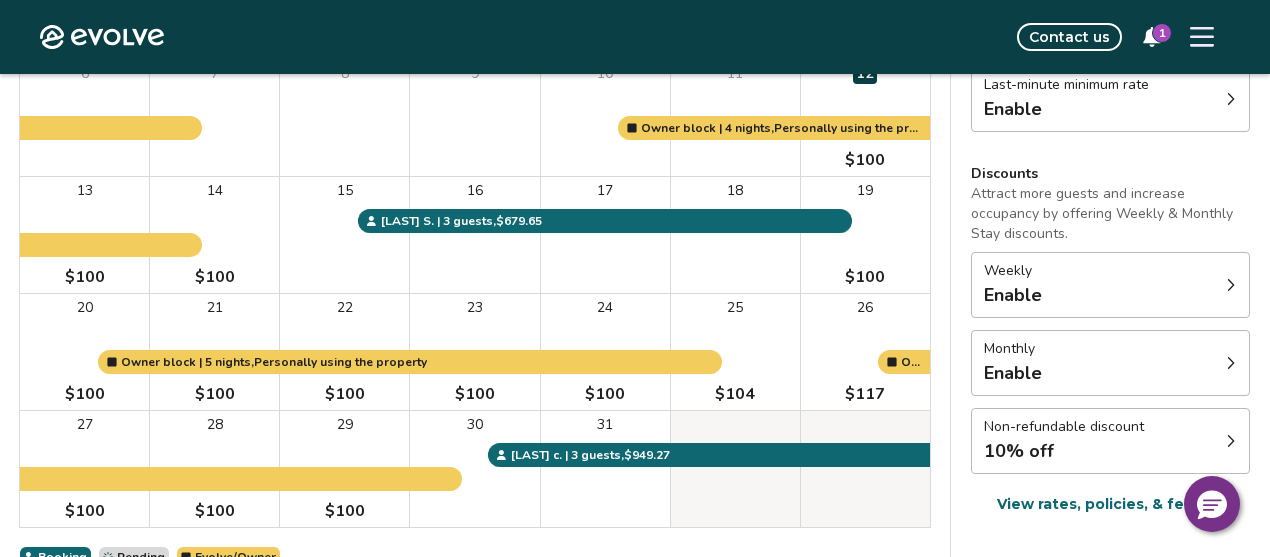 scroll, scrollTop: 77, scrollLeft: 0, axis: vertical 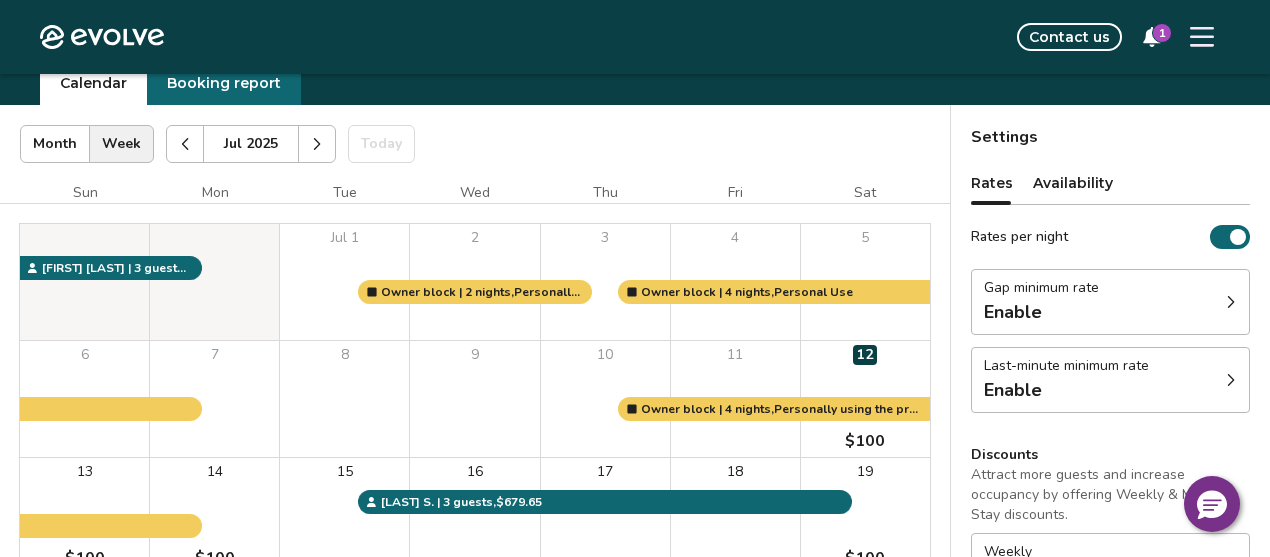 click 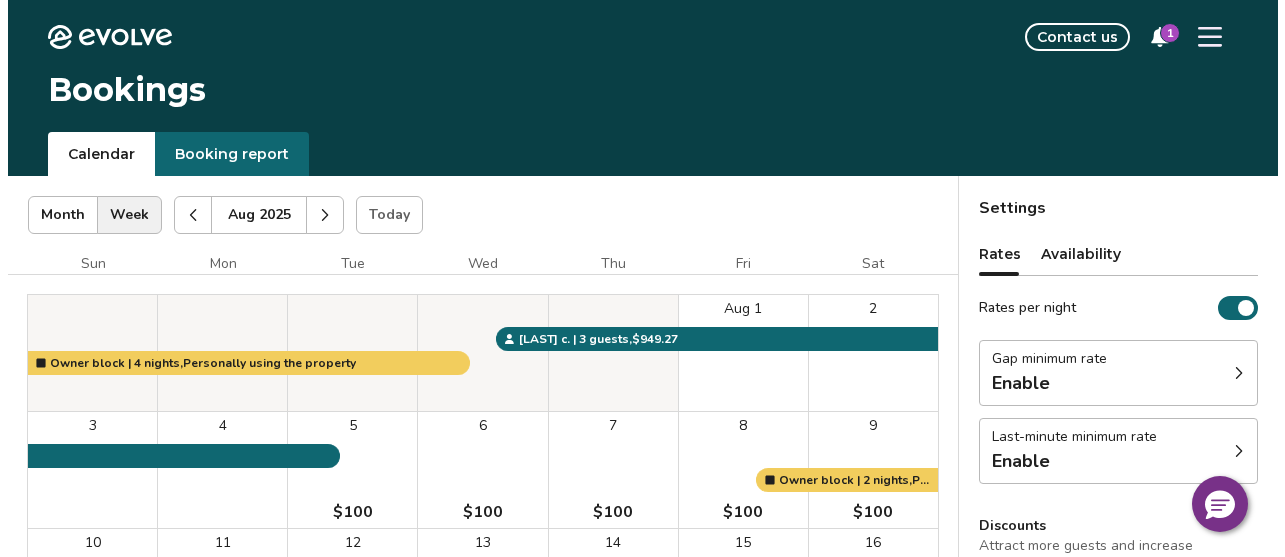 scroll, scrollTop: 0, scrollLeft: 0, axis: both 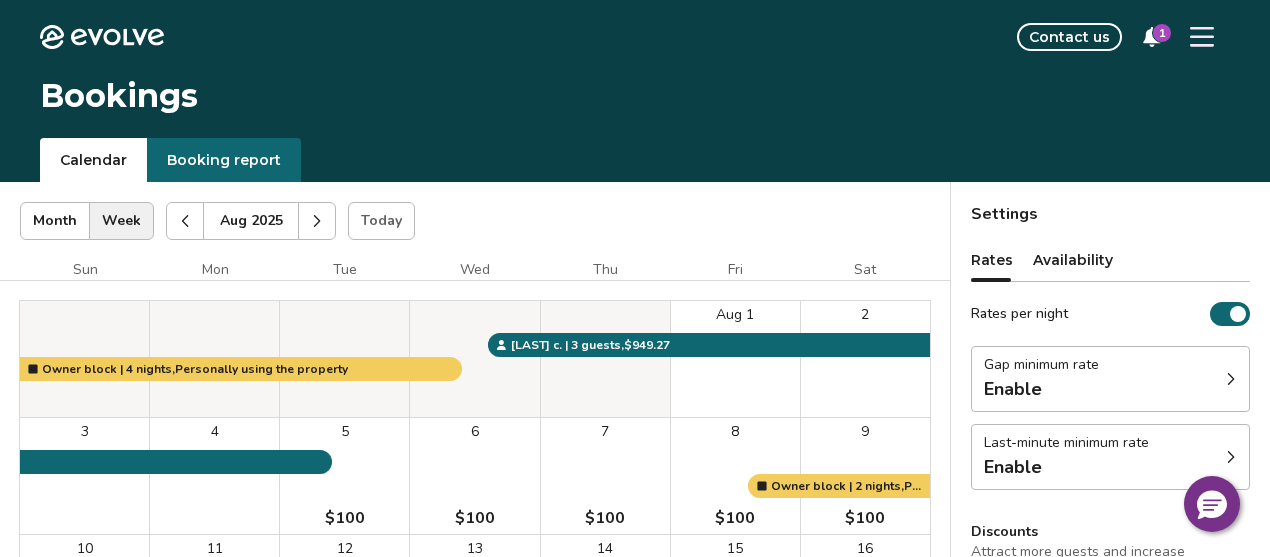 click 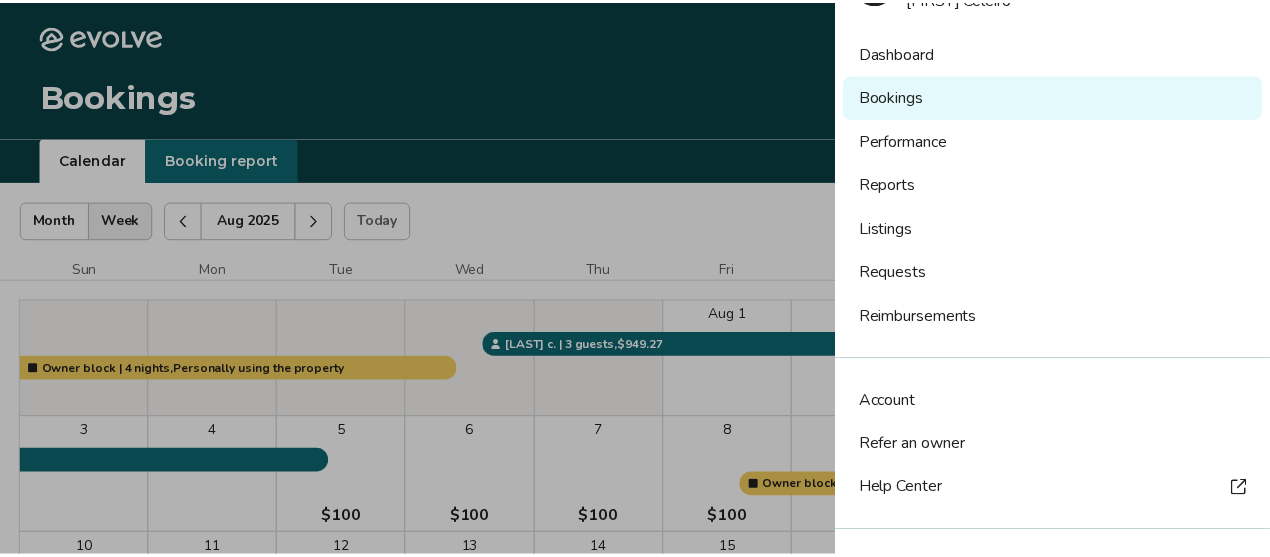 scroll, scrollTop: 123, scrollLeft: 0, axis: vertical 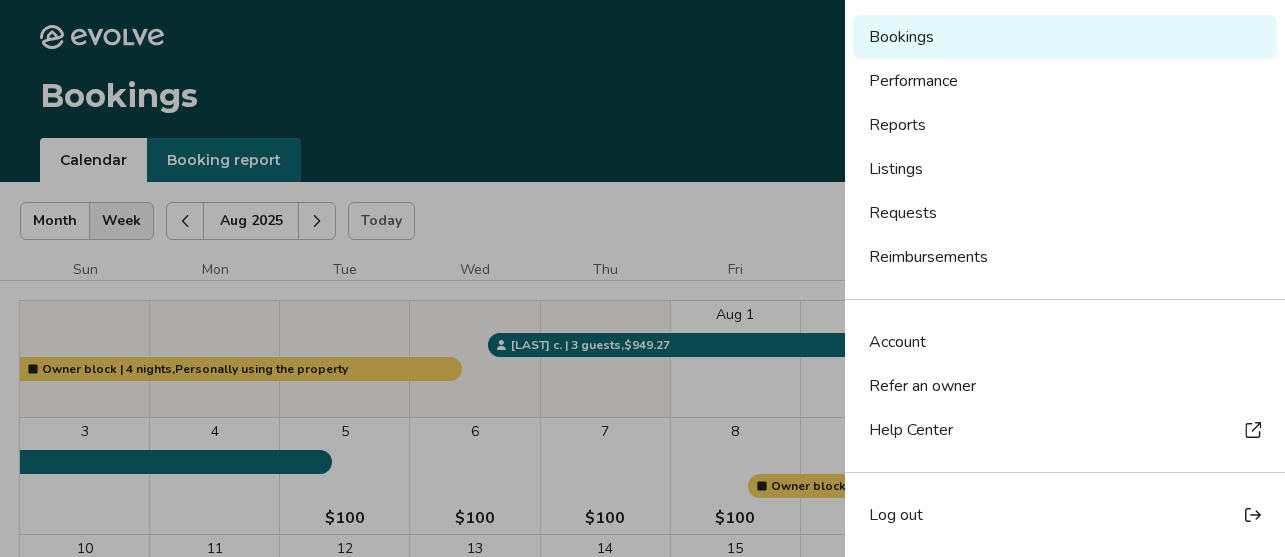 click at bounding box center (642, 278) 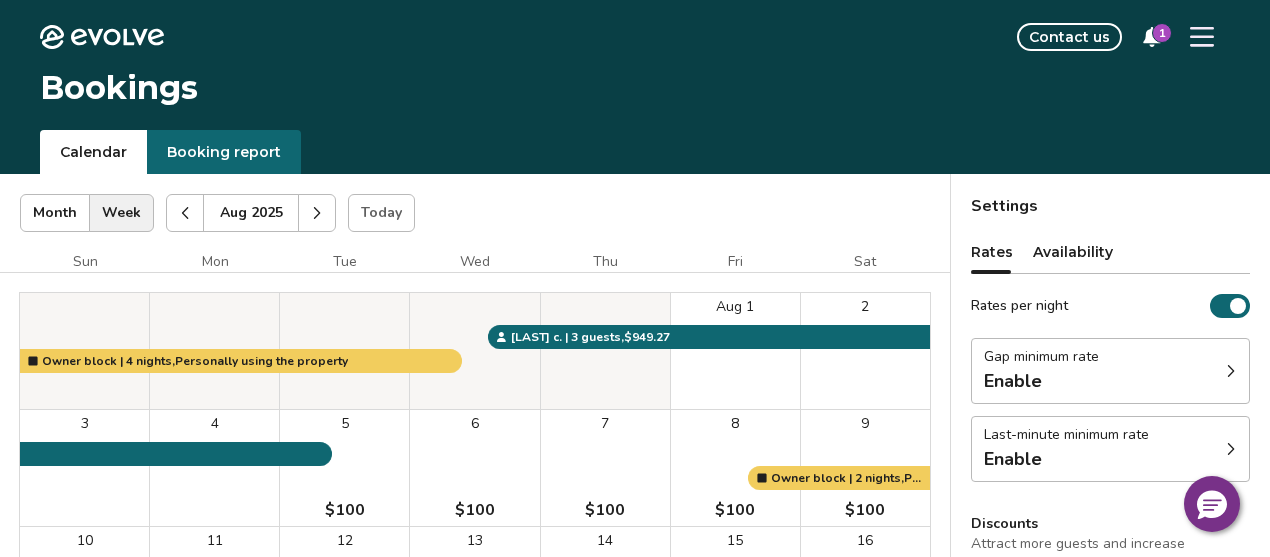 scroll, scrollTop: 0, scrollLeft: 0, axis: both 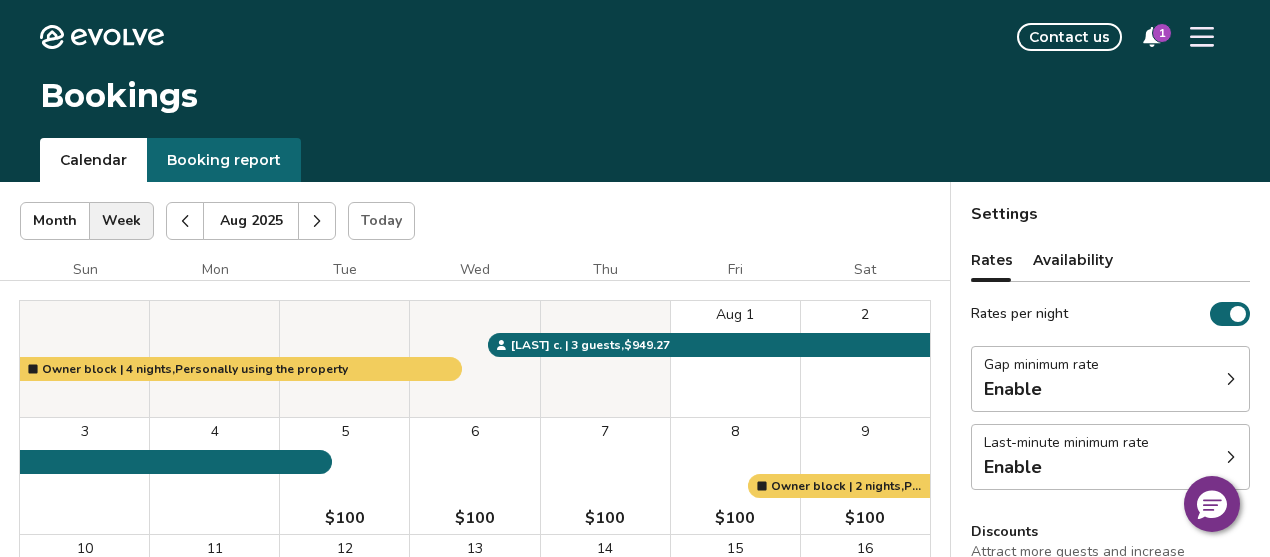 click at bounding box center [185, 221] 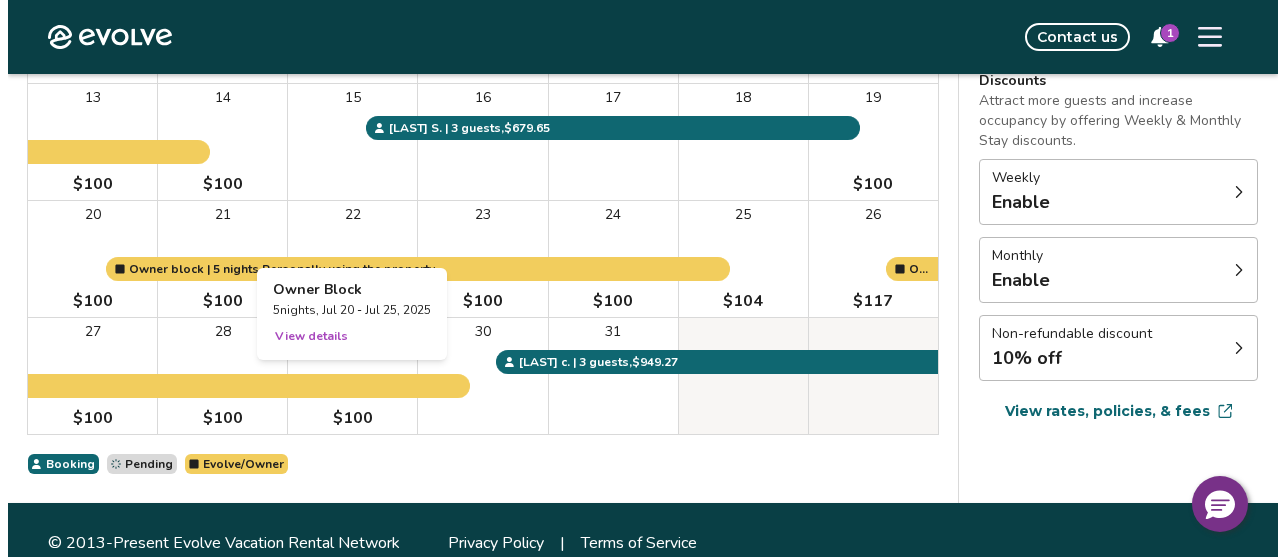 scroll, scrollTop: 477, scrollLeft: 0, axis: vertical 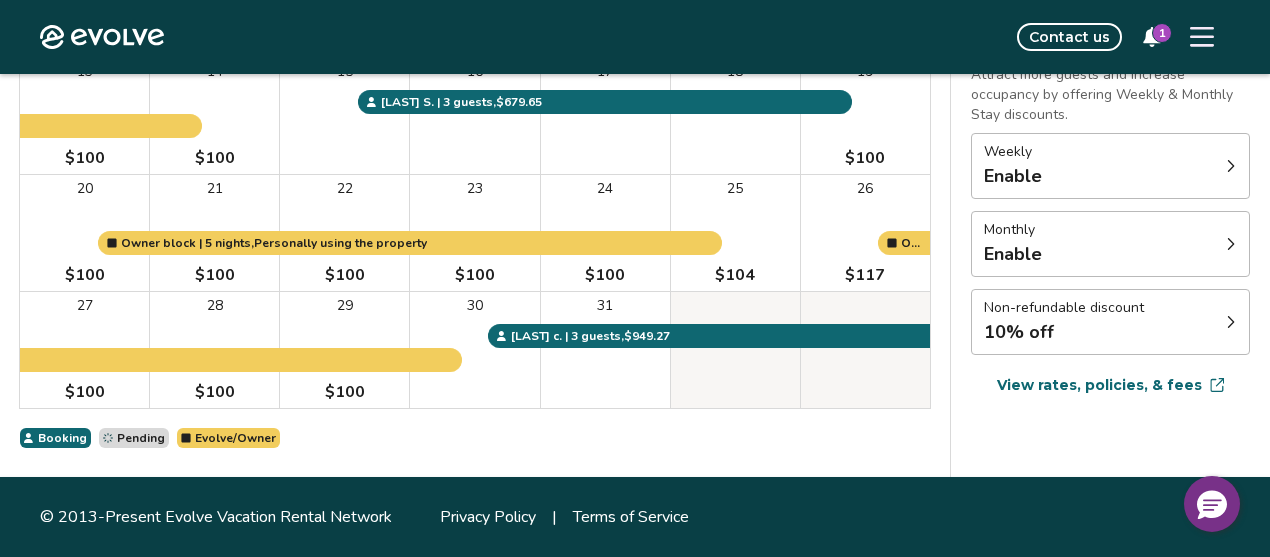 click 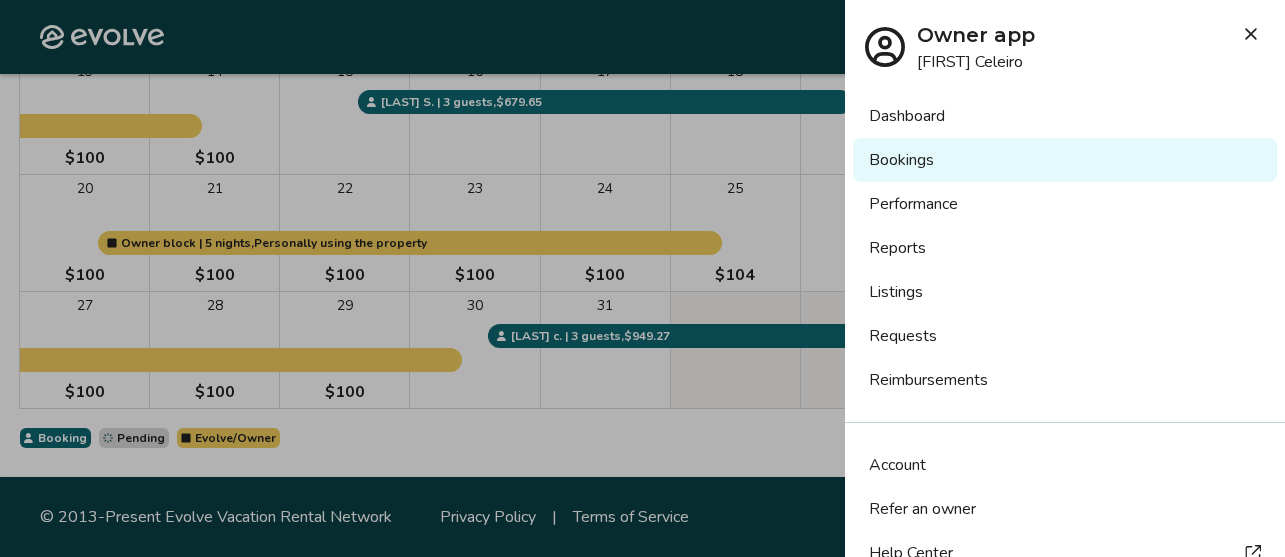 scroll, scrollTop: 123, scrollLeft: 0, axis: vertical 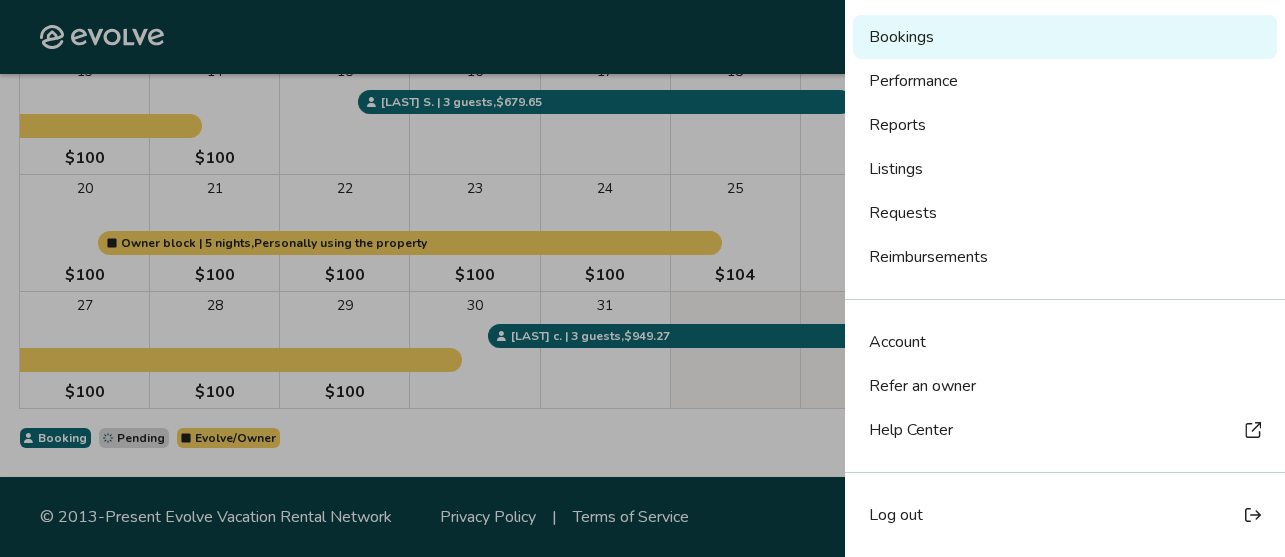 click on "Log out" at bounding box center [896, 515] 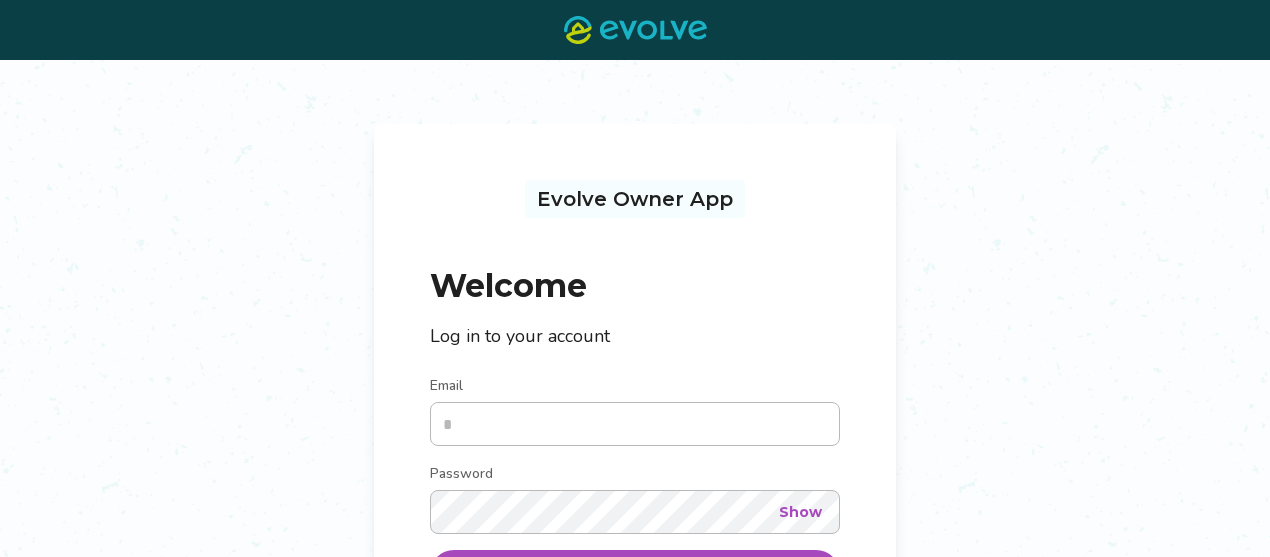 scroll, scrollTop: 0, scrollLeft: 0, axis: both 